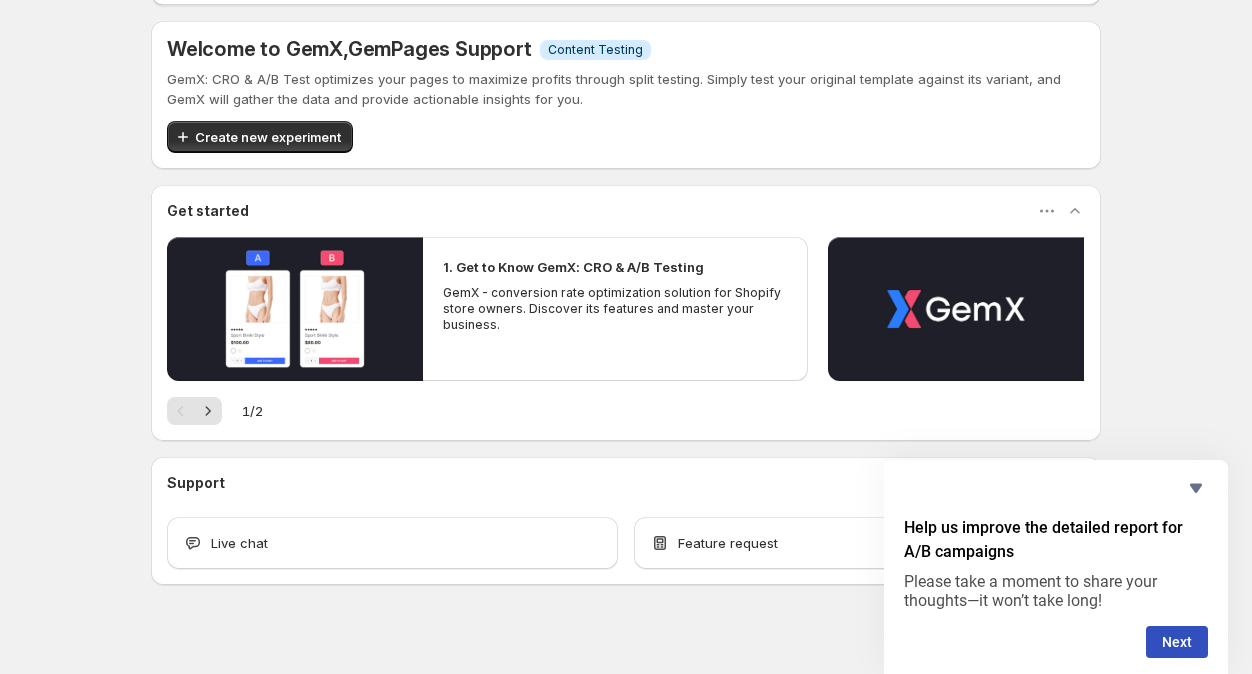 scroll, scrollTop: 182, scrollLeft: 0, axis: vertical 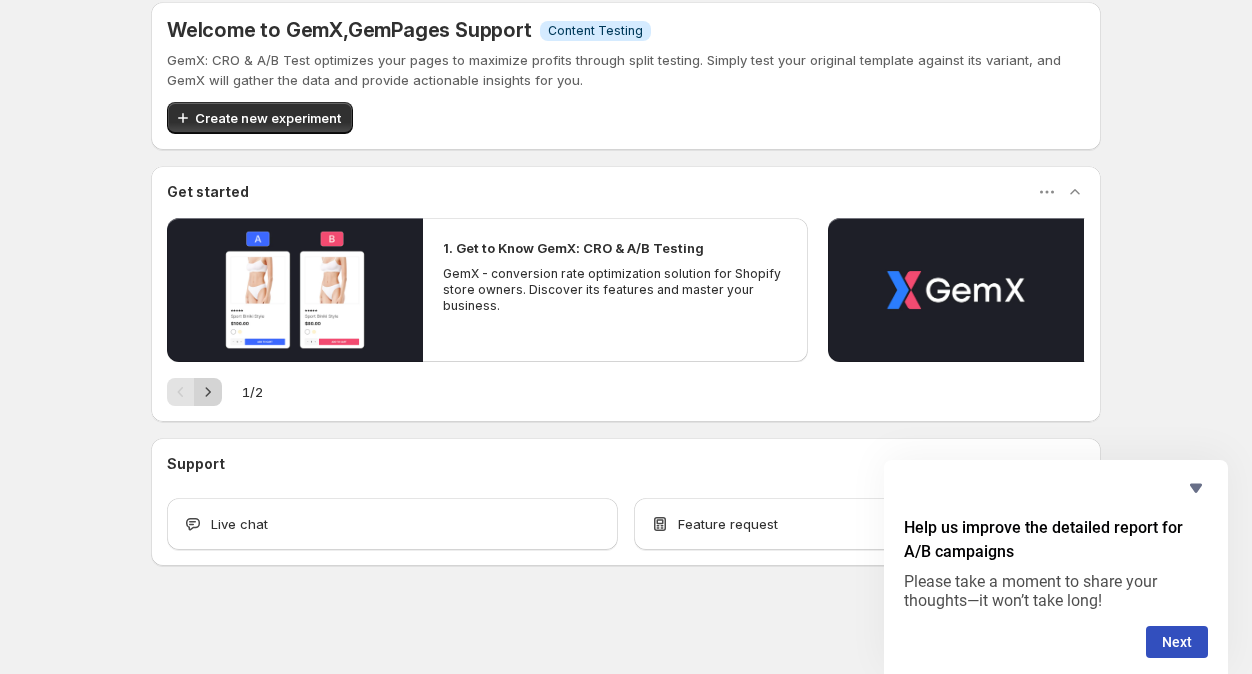 click 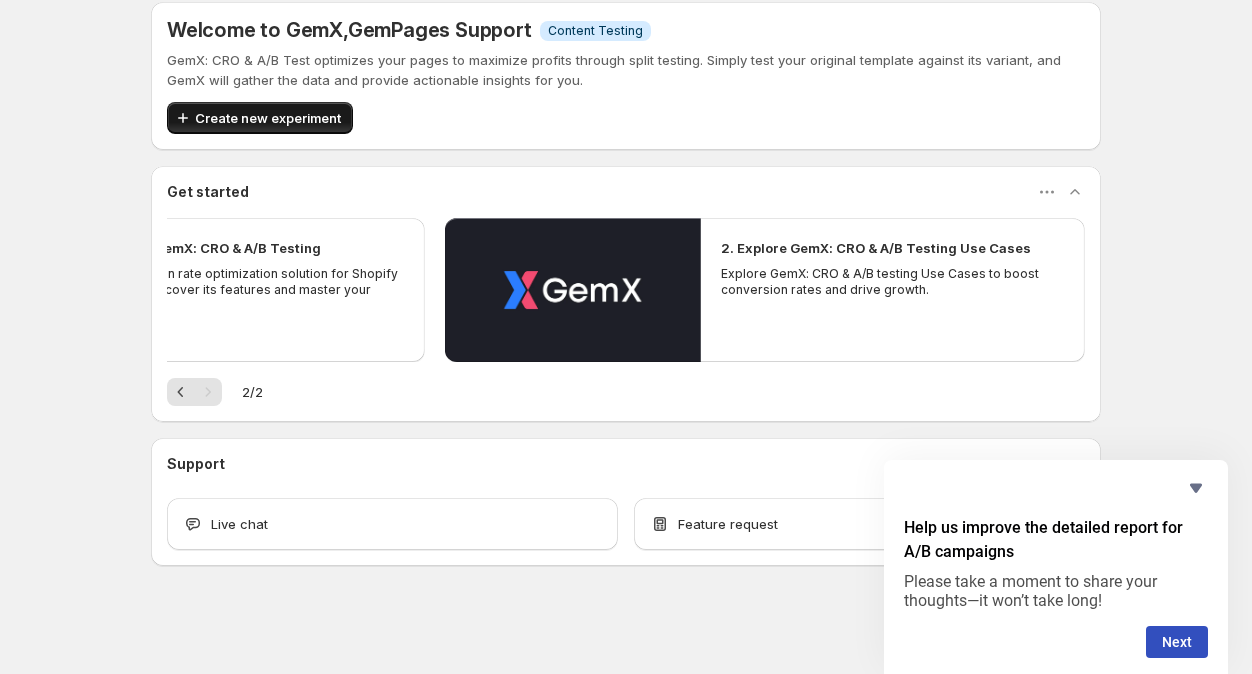 click on "Create new experiment" at bounding box center (260, 118) 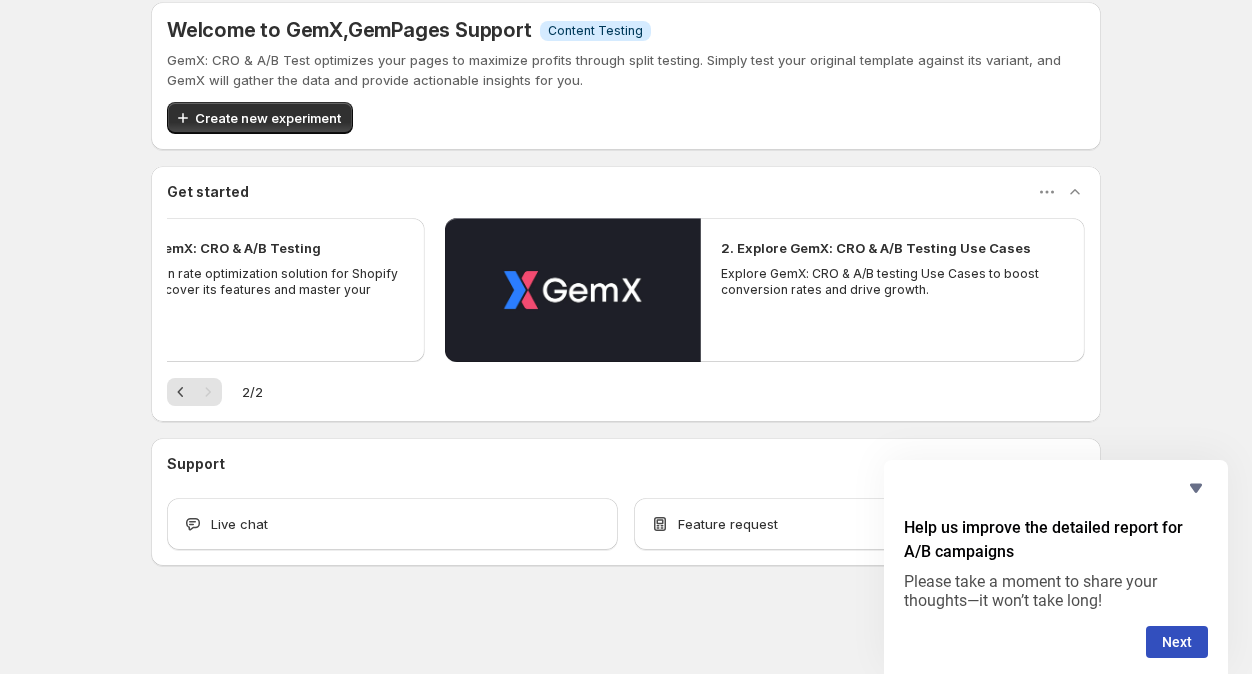 scroll, scrollTop: 0, scrollLeft: 0, axis: both 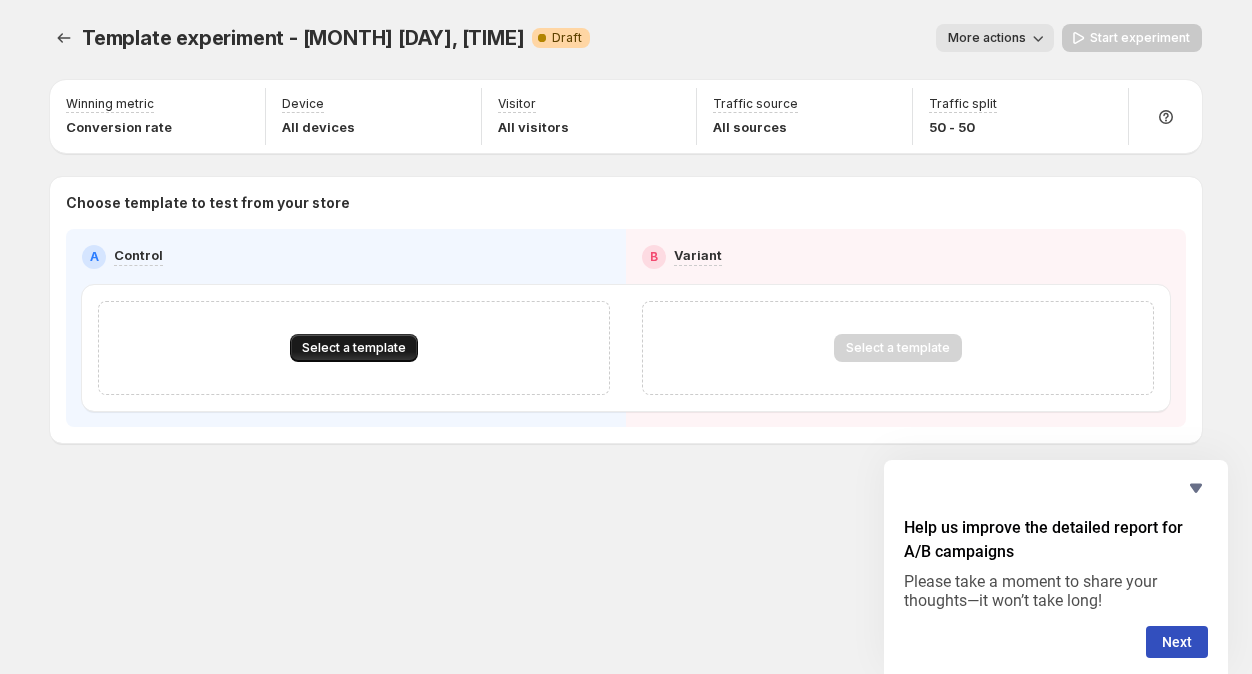 click on "Select a template" at bounding box center [354, 348] 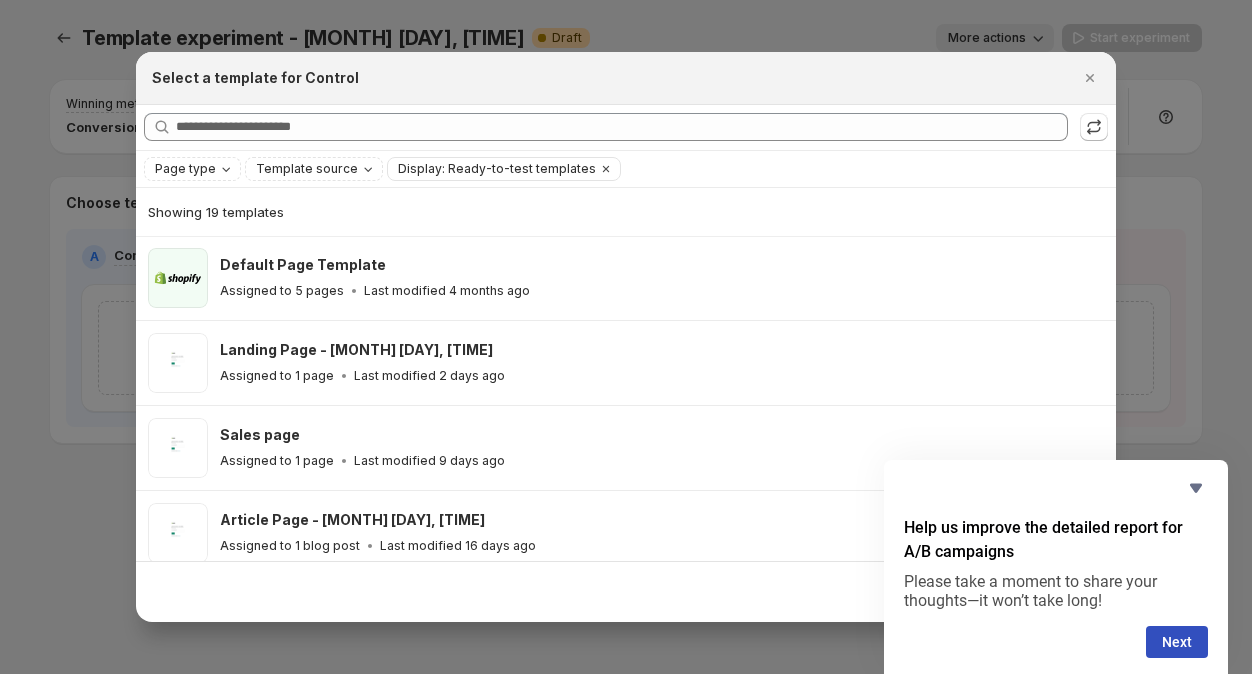 scroll, scrollTop: 224, scrollLeft: 0, axis: vertical 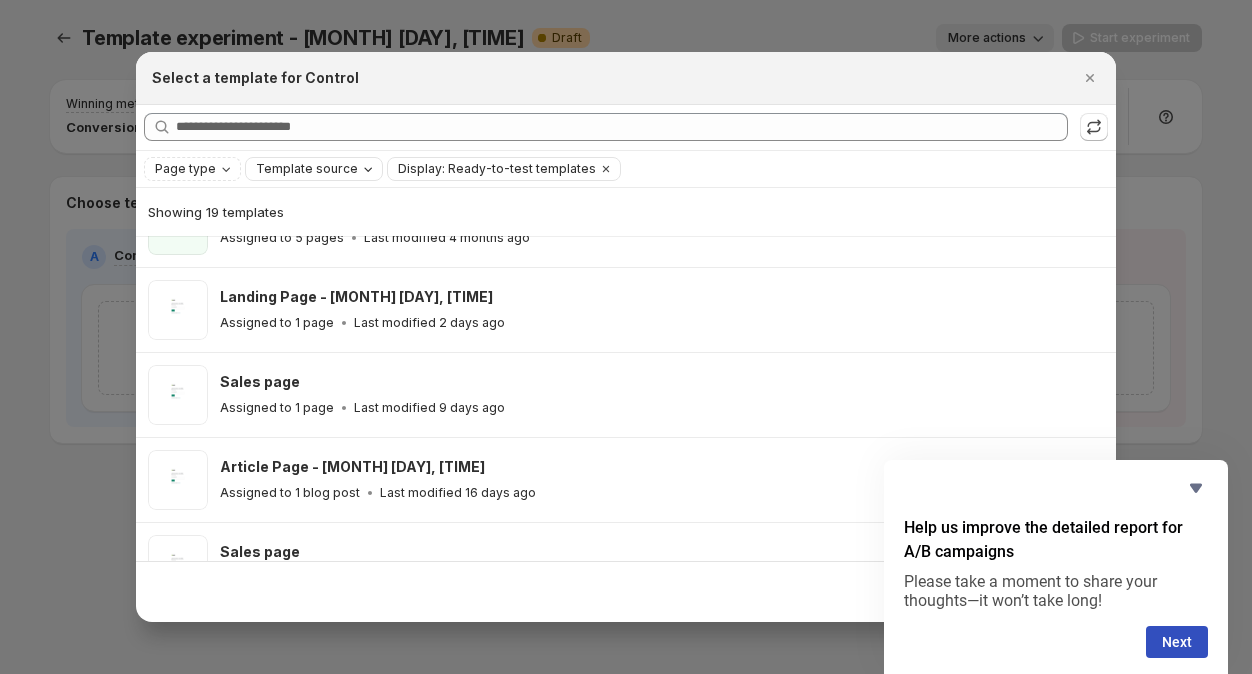 click on "Template source" at bounding box center [307, 169] 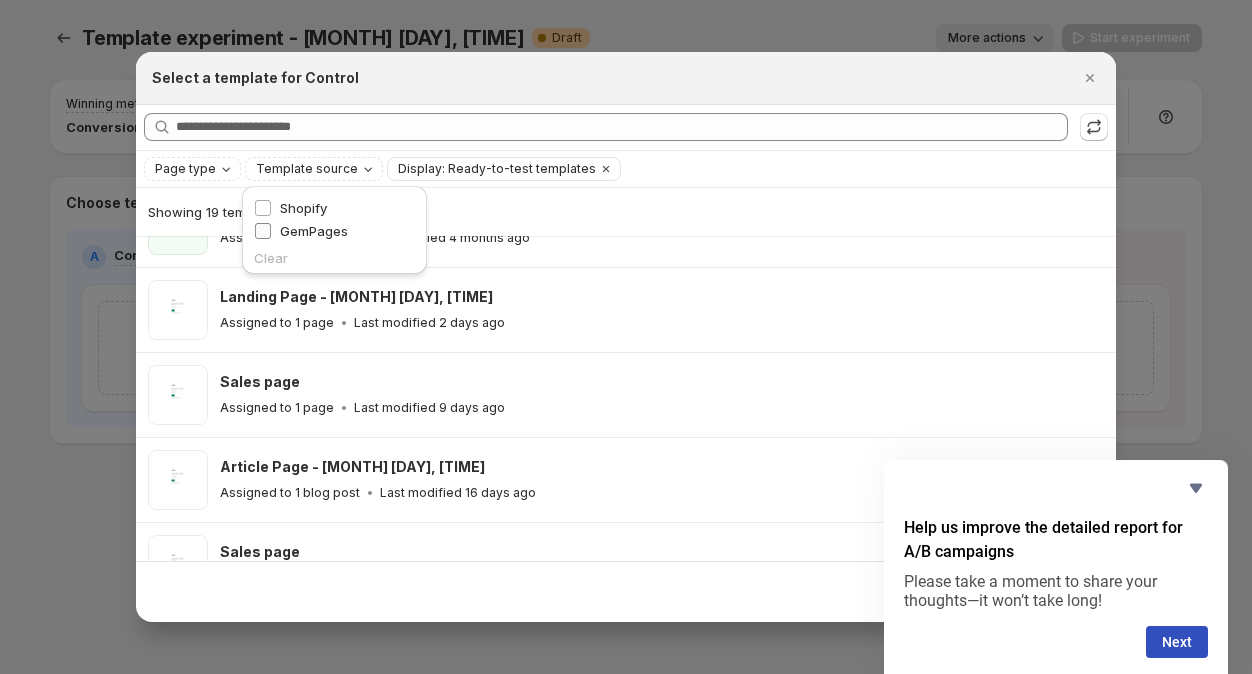 click on "GemPages" at bounding box center (314, 231) 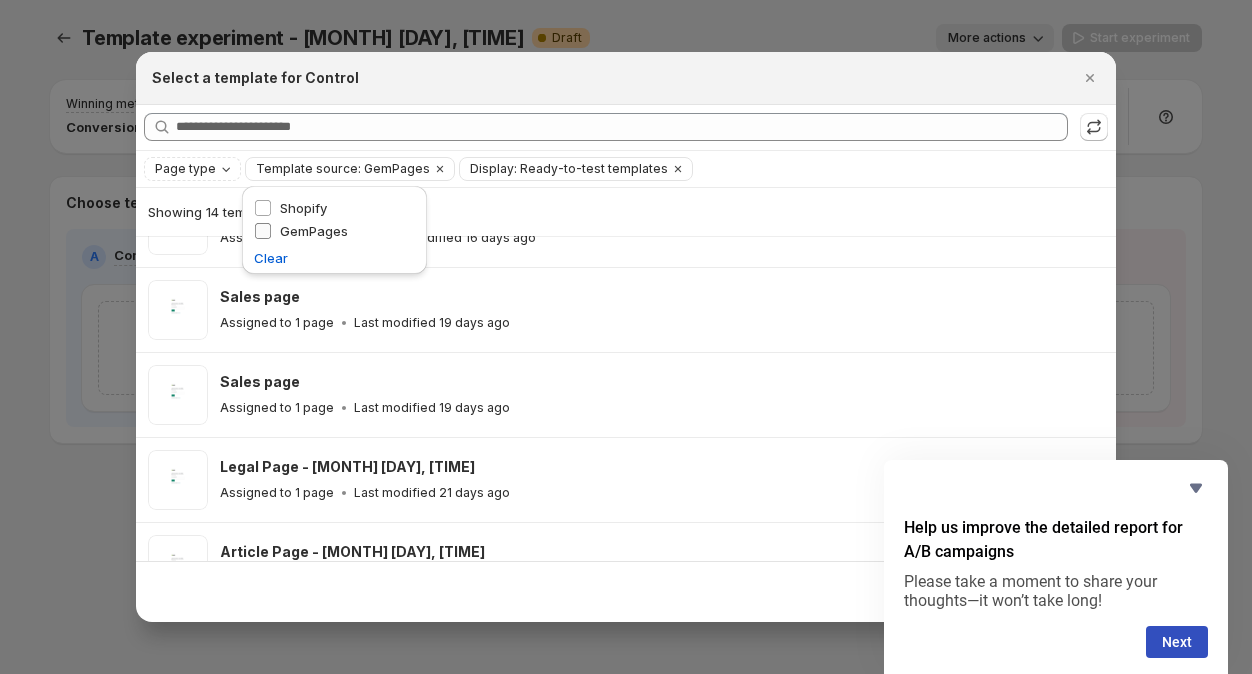 scroll, scrollTop: 0, scrollLeft: 0, axis: both 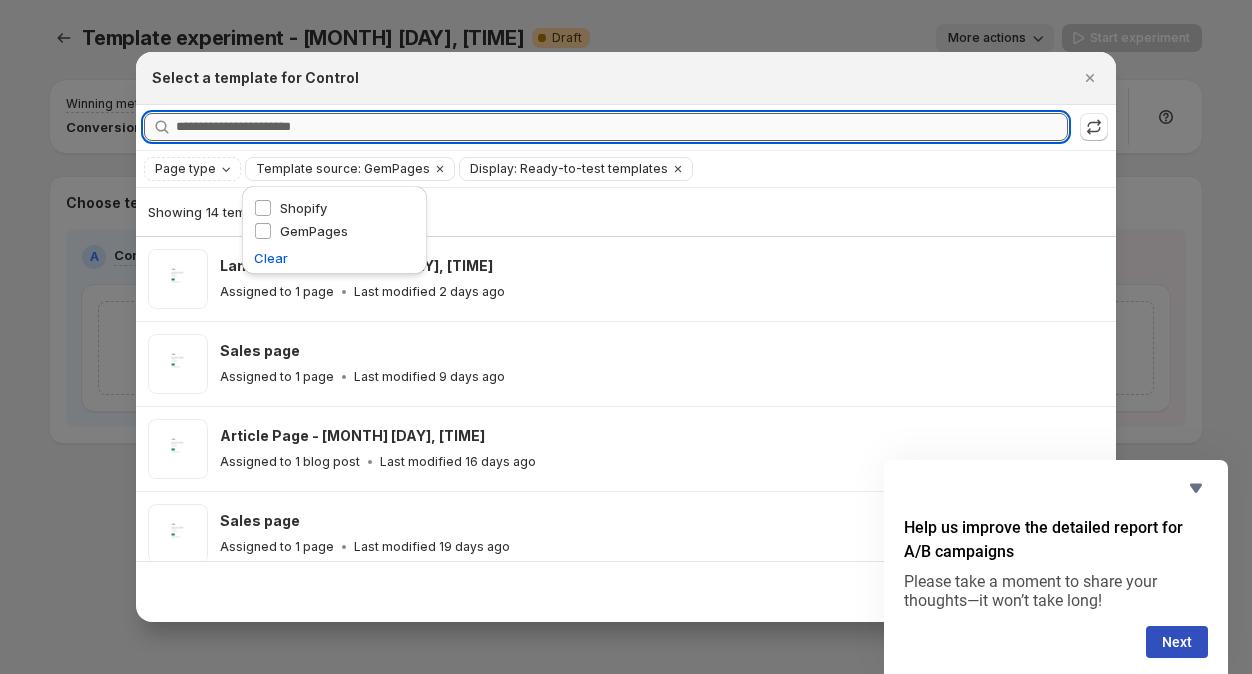 click on "Searching all templates" at bounding box center (622, 127) 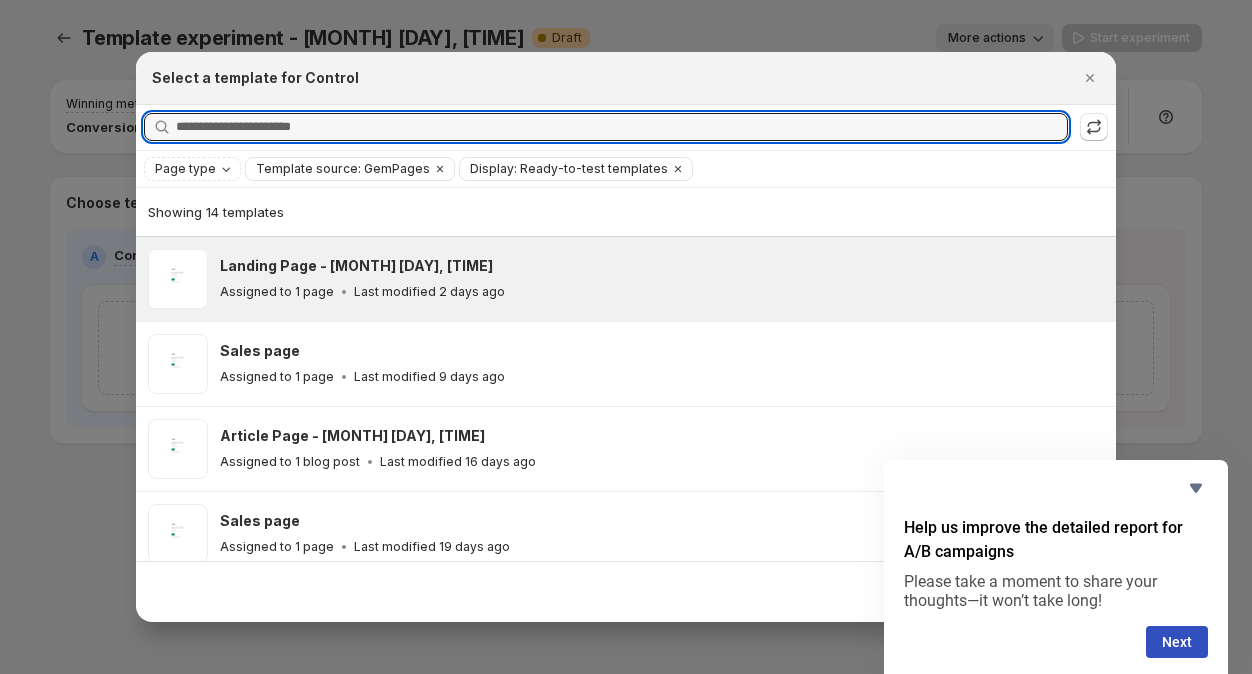 click on "Last modified 2 days ago" at bounding box center [429, 292] 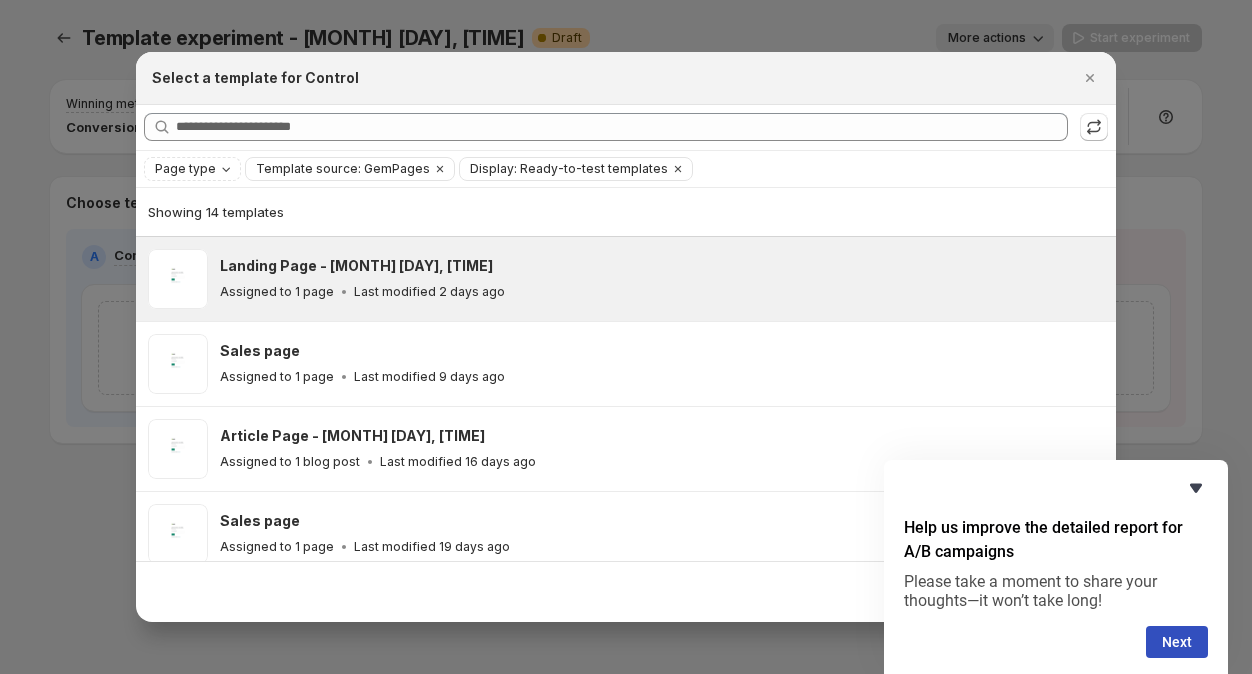 click 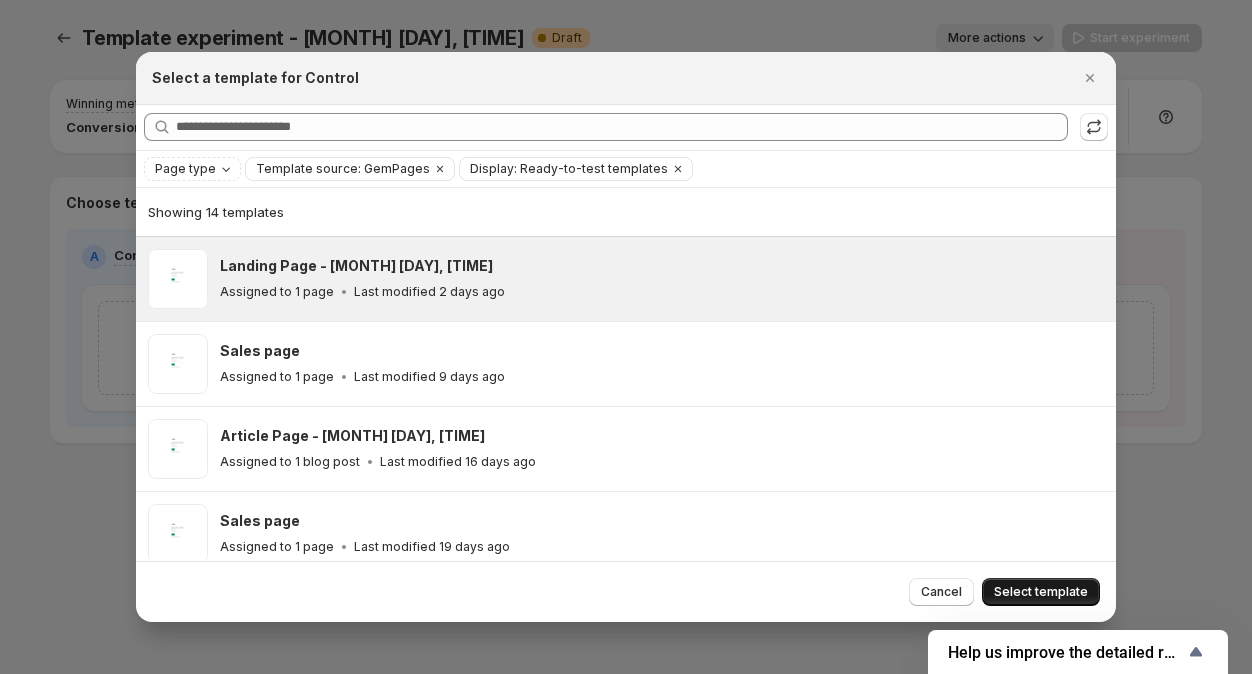 click on "Select template" at bounding box center (1041, 592) 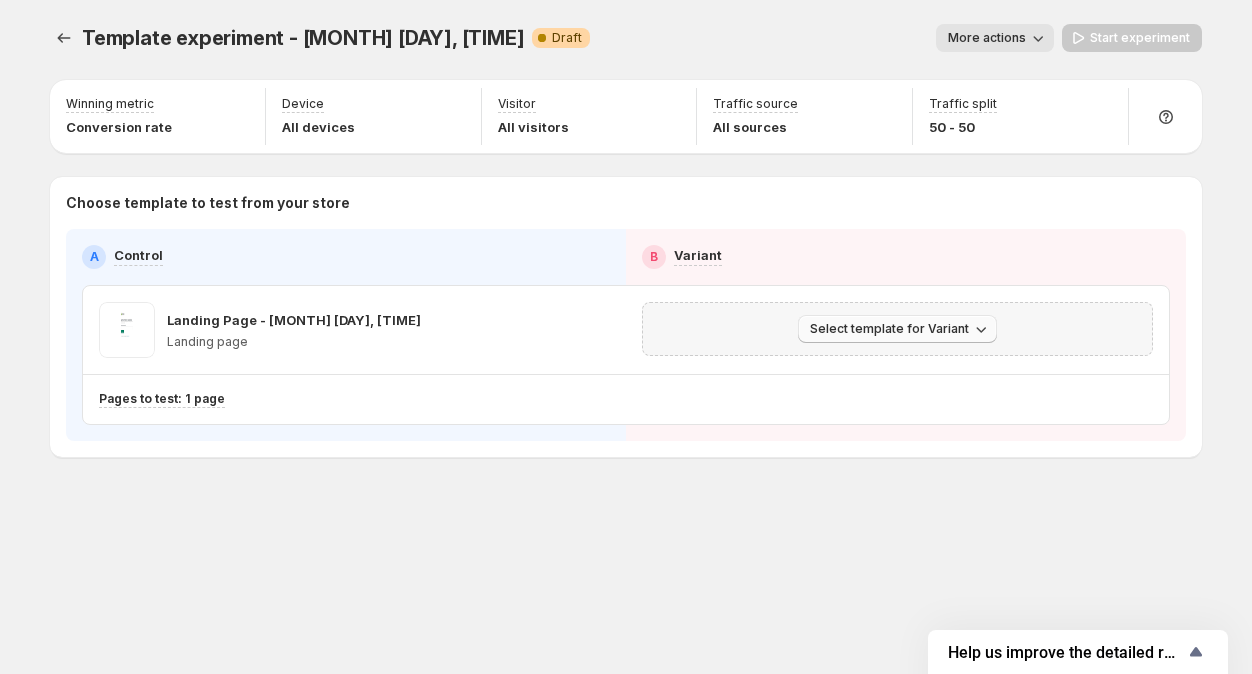 click on "Select template for Variant" at bounding box center (889, 329) 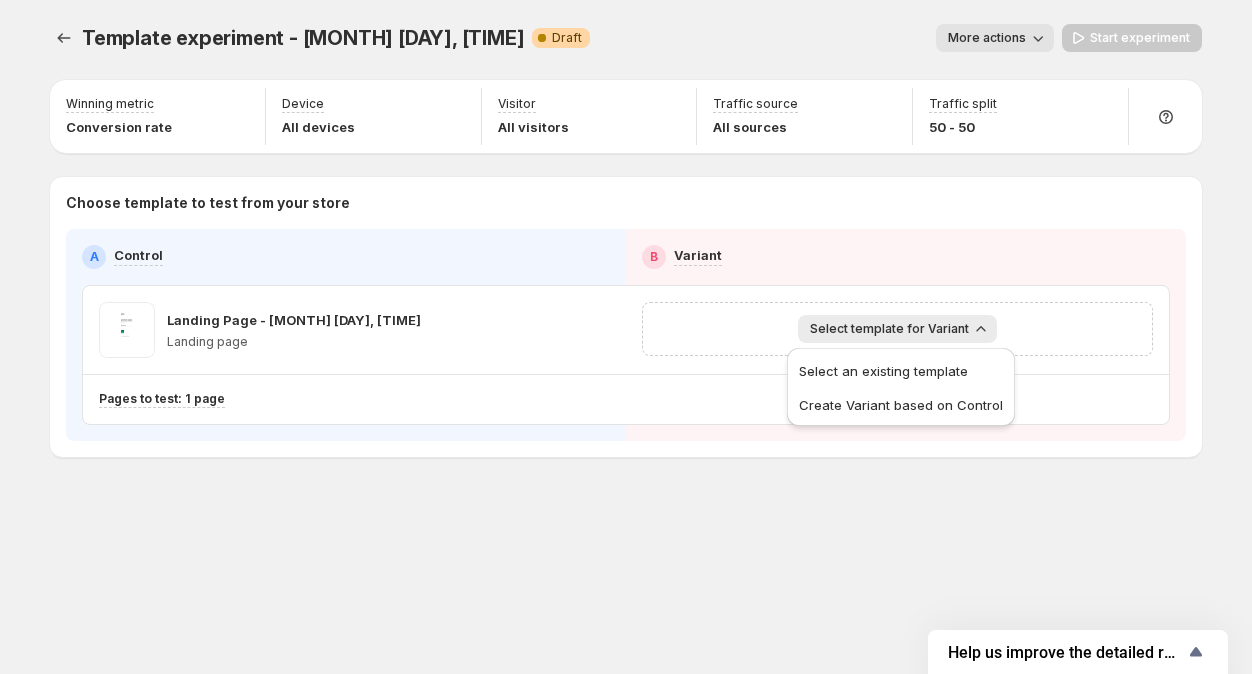 drag, startPoint x: 891, startPoint y: 368, endPoint x: 871, endPoint y: 502, distance: 135.48431 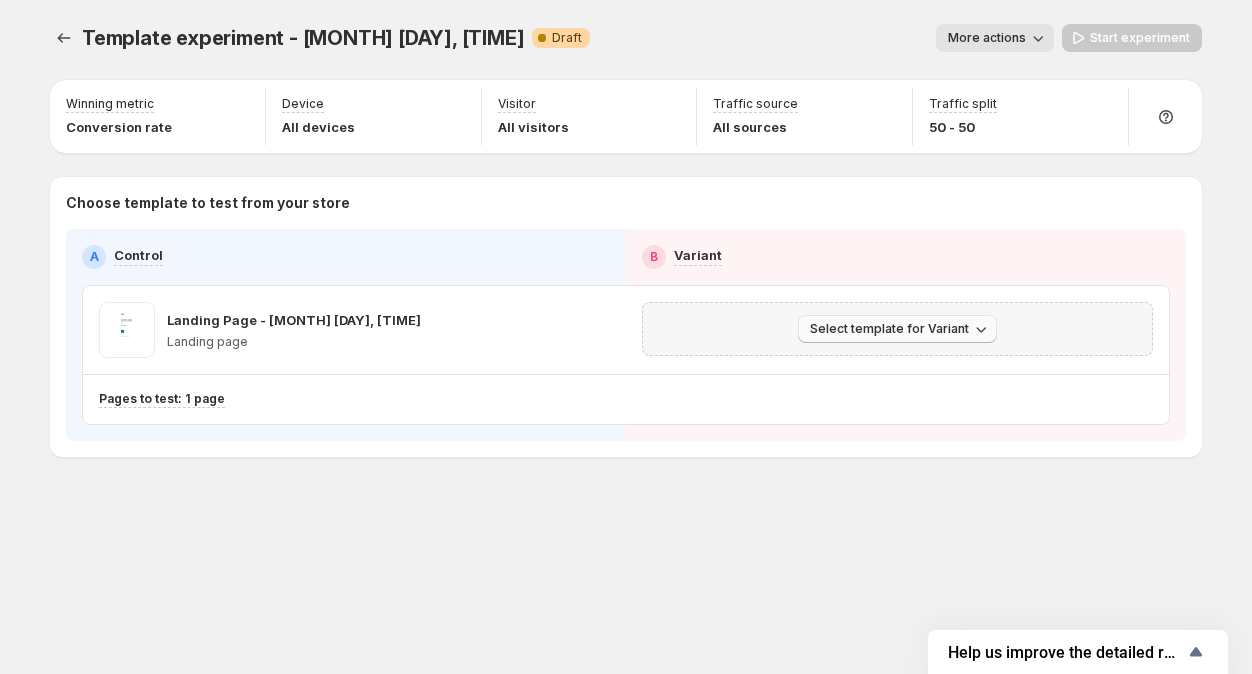 click on "Select template for Variant" at bounding box center [897, 329] 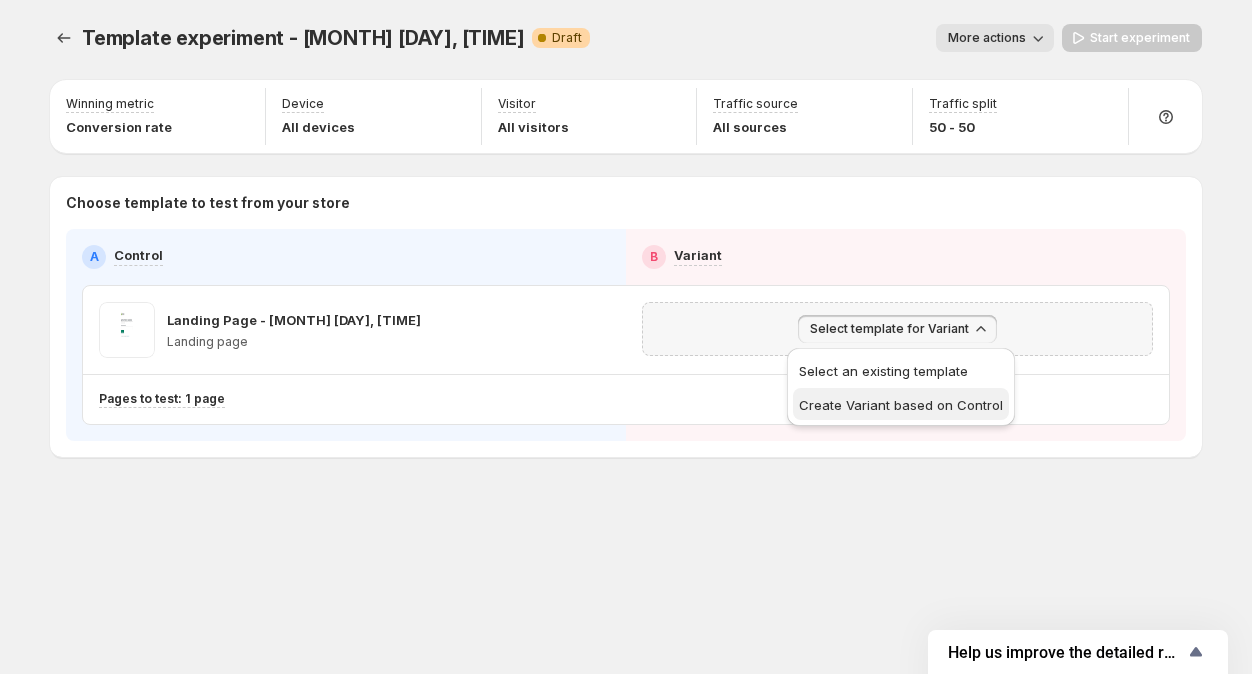 click on "Create Variant based on Control" at bounding box center [901, 405] 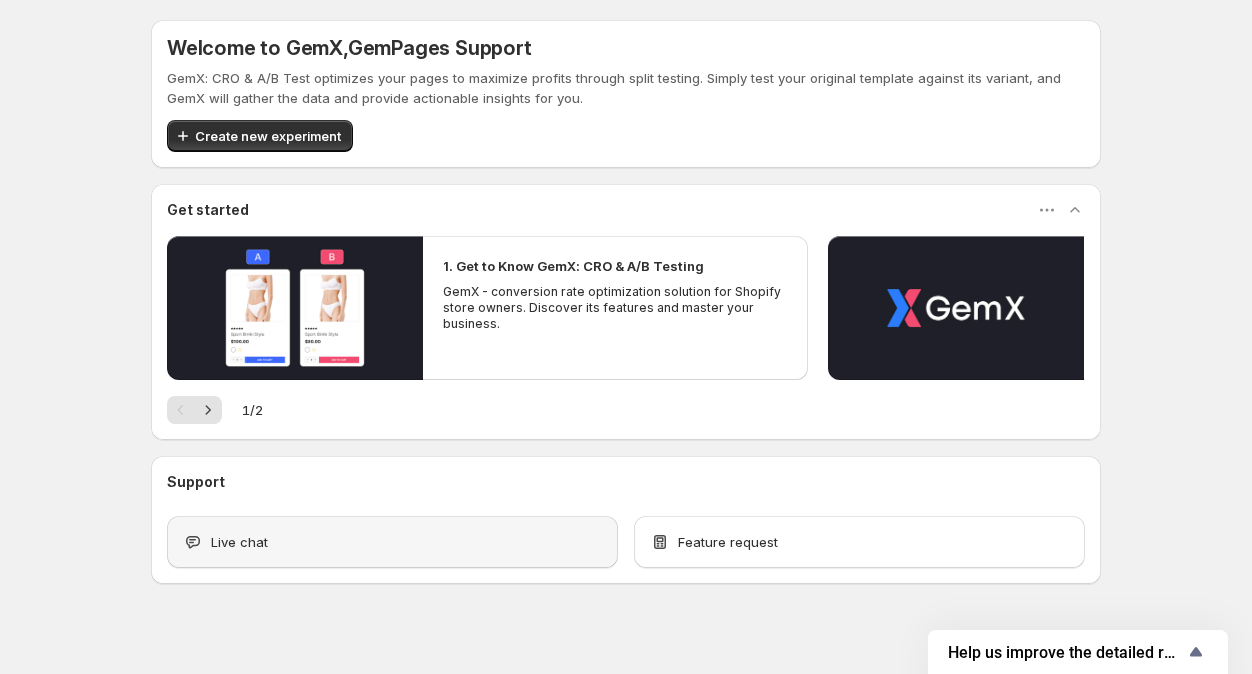 scroll, scrollTop: 18, scrollLeft: 0, axis: vertical 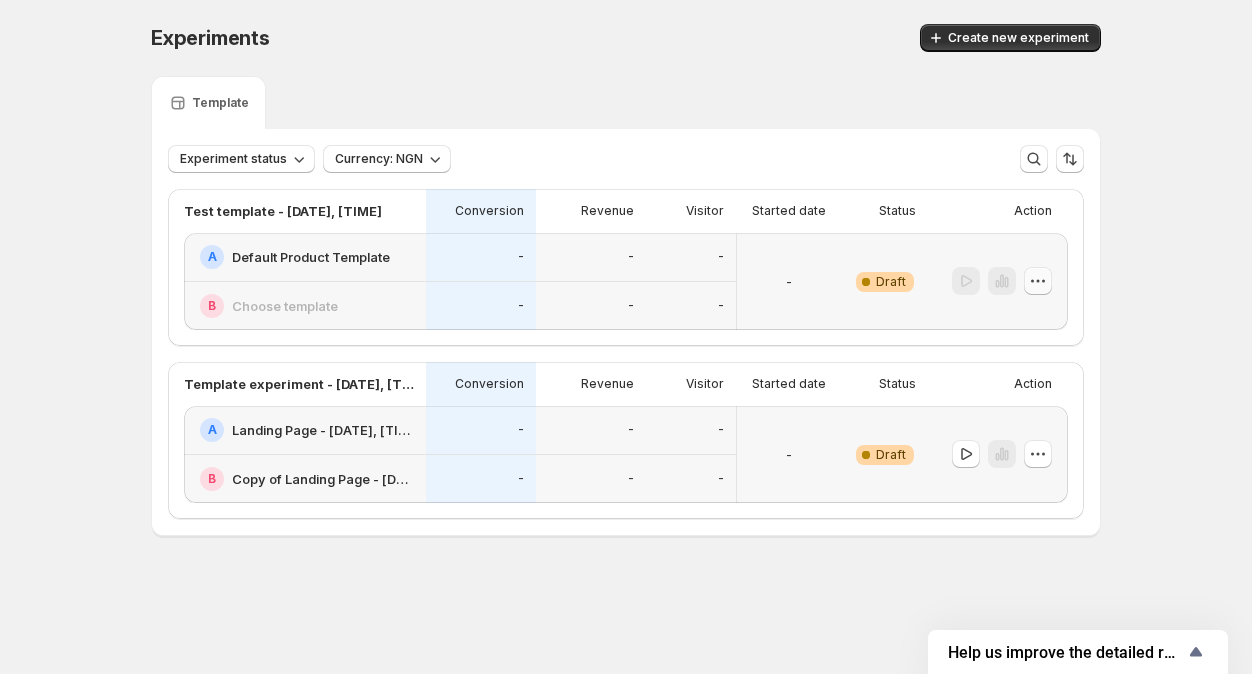 click 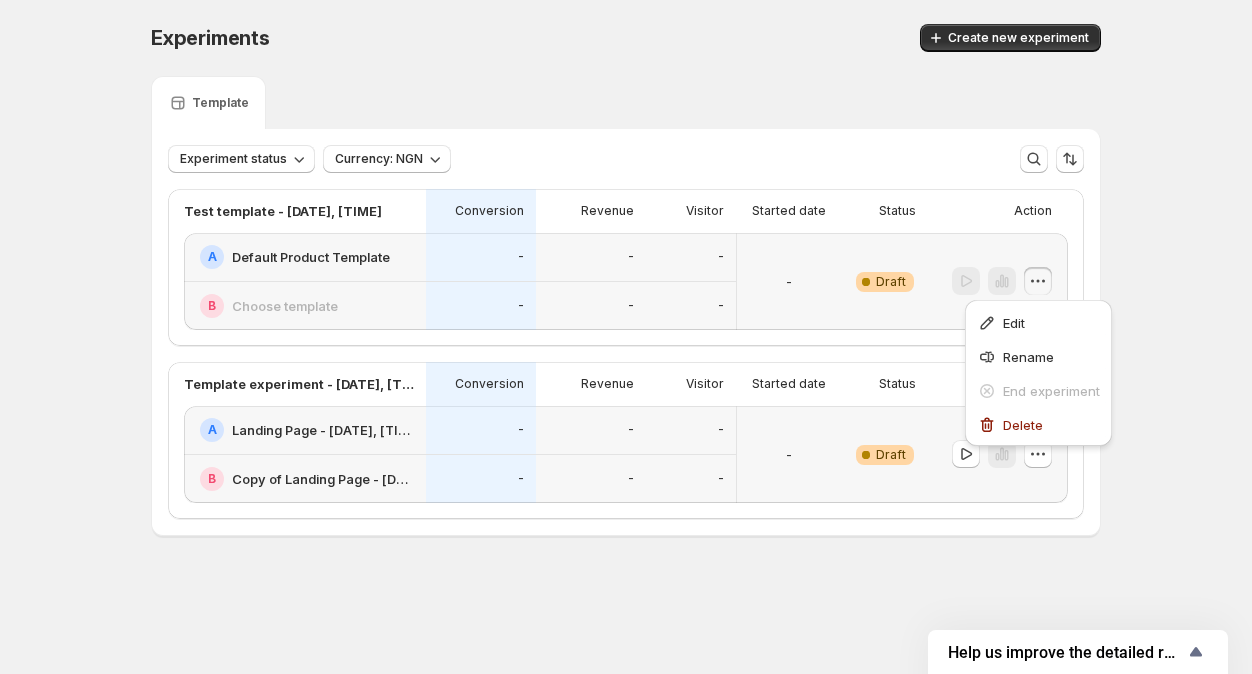 click on "Edit Rename End experiment Delete" at bounding box center [1038, 378] 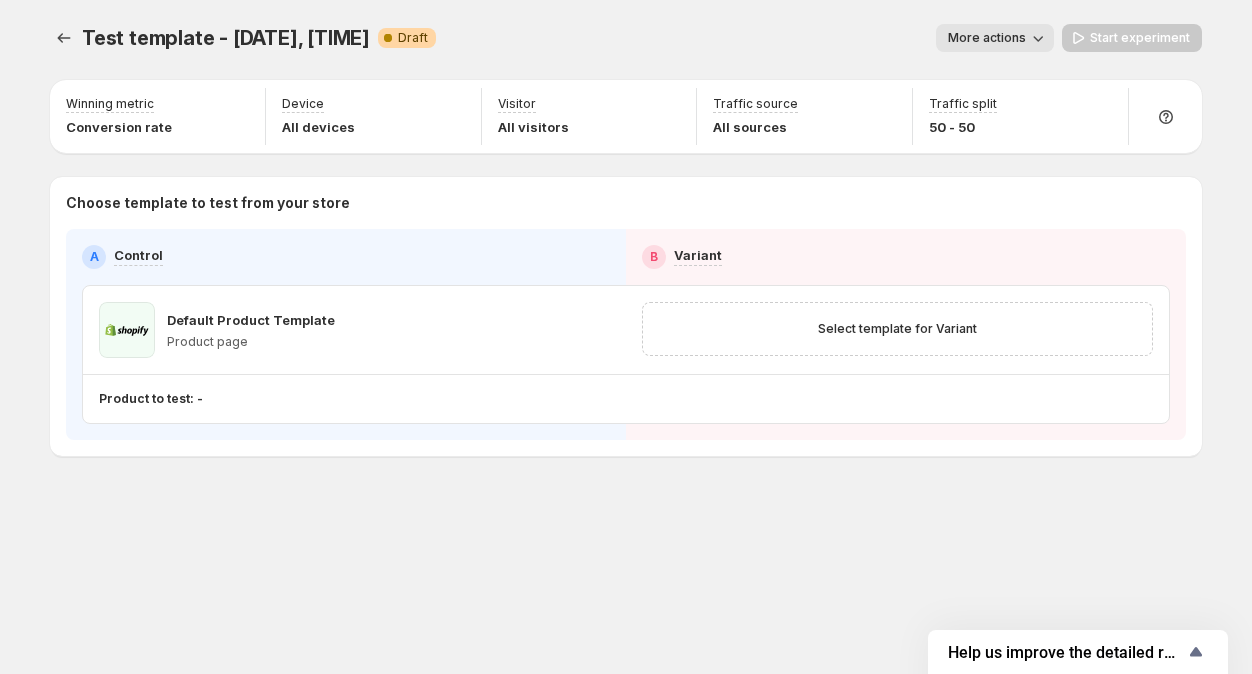 click on "Test template - Jul 7, 23:43:37. This page is ready Test template - Jul 7, 23:43:37 Warning Complete Draft More actions More actions More actions Start experiment Winning metric Conversion rate Device All devices Visitor All visitors Traffic source All sources Traffic split 50 - 50 Choose template to test from your store A Control B Variant Default Product Template Product page Select template for Variant Product to test: - Setup Guide Choose template to test Setup test version Setup traffic split Set winning metric Set up device, visitor & traffic source Start experiment" at bounding box center (626, 282) 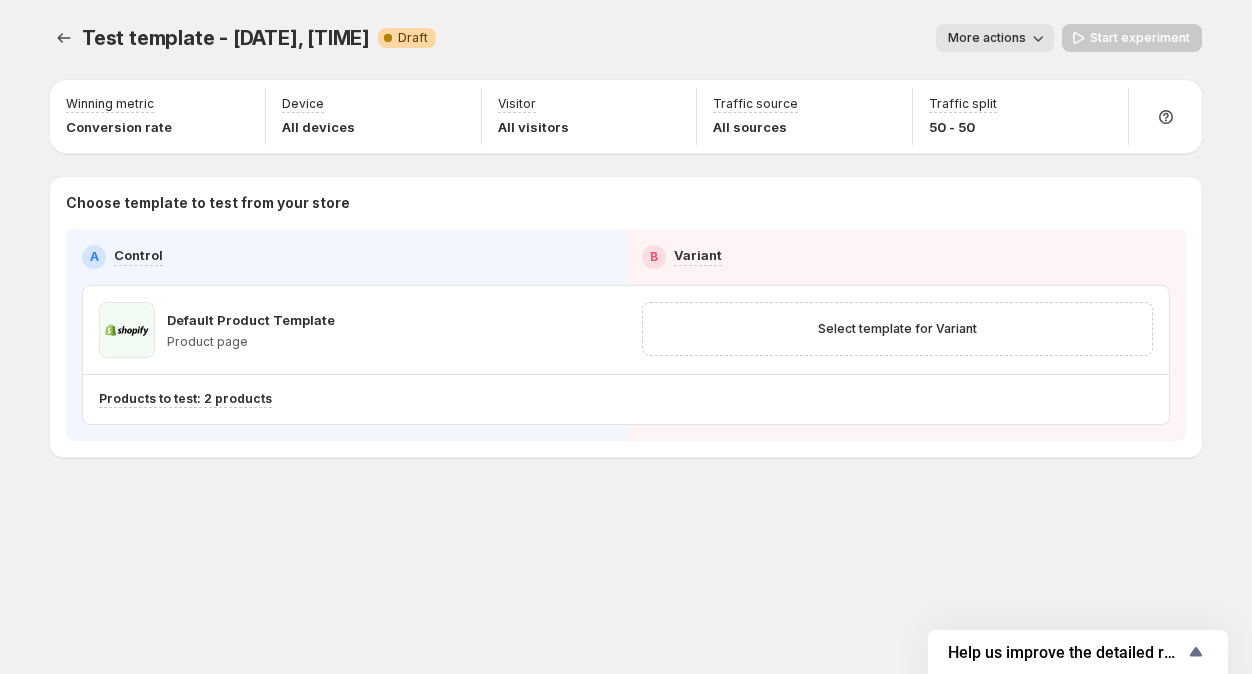 click on "Test template - Jul 7, 23:43:37. This page is ready Test template - Jul 7, 23:43:37 Warning Complete Draft More actions More actions More actions Start experiment Winning metric Conversion rate Device All devices Visitor All visitors Traffic source All sources Traffic split 50 - 50 Choose template to test from your store A Control B Variant Default Product Template Product page Select template for Variant Products to test: 2 products Setup Guide Choose template to test Setup test version Setup traffic split Set winning metric Set up device, visitor & traffic source Choose products to test Start experiment" at bounding box center (626, 282) 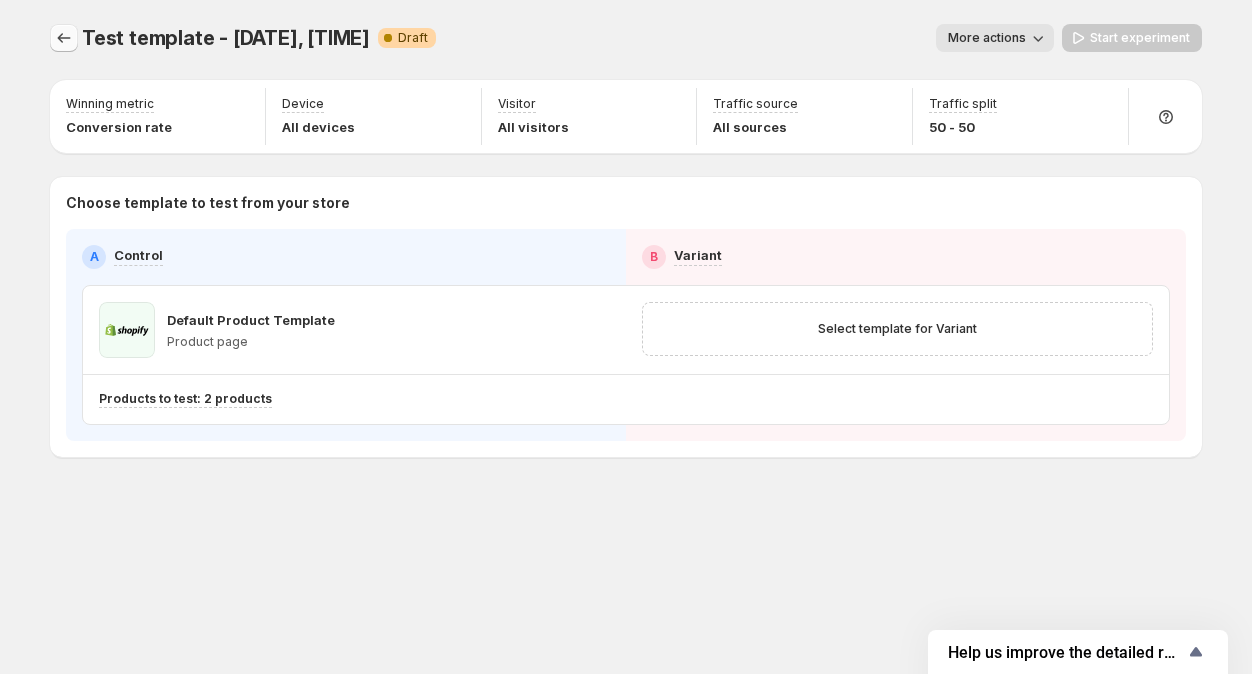 click at bounding box center (64, 38) 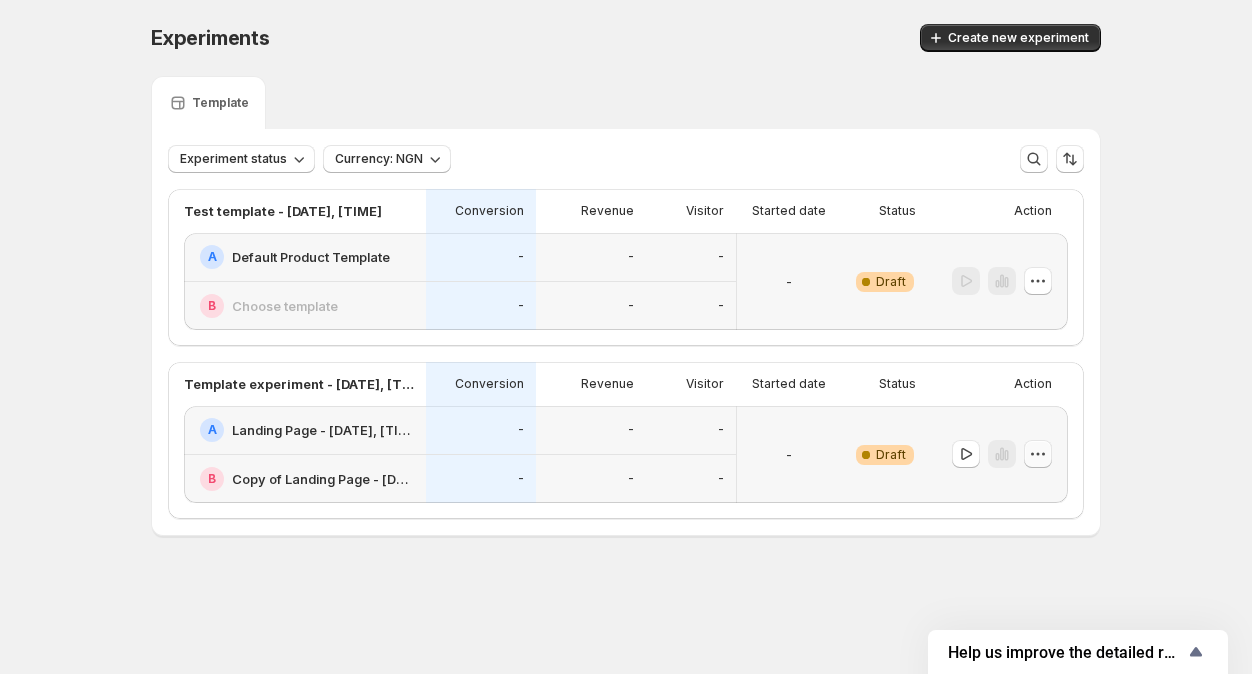 click 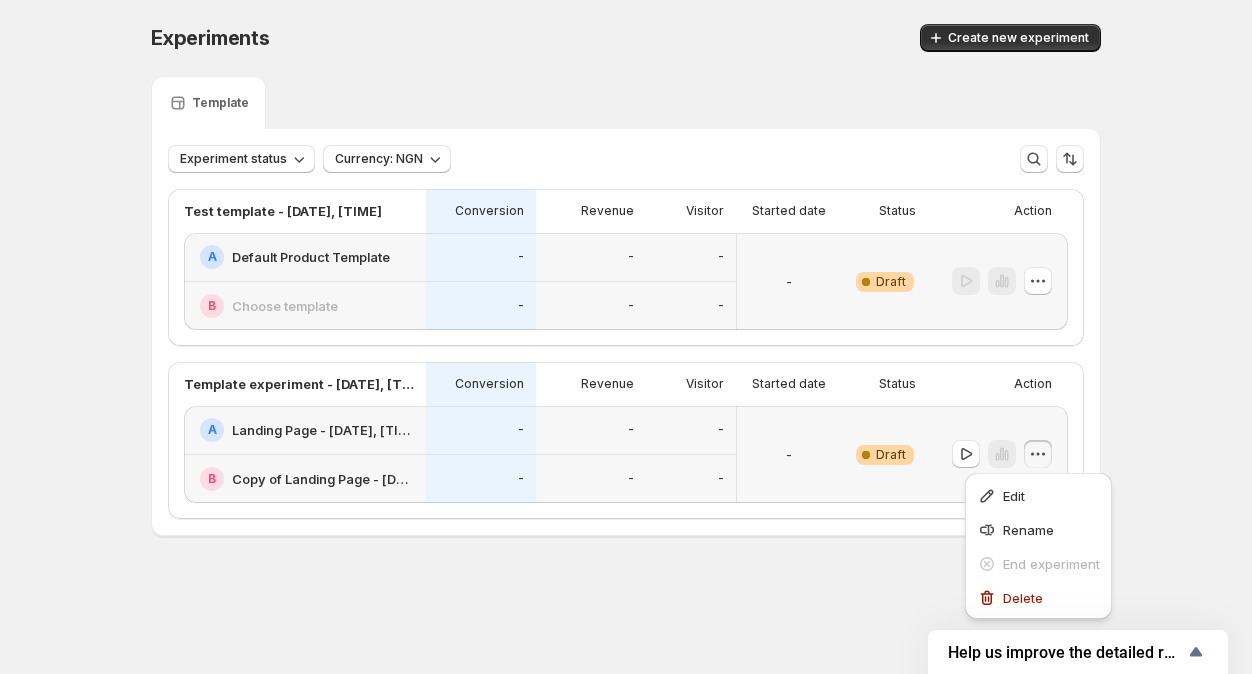 click on "Warning Complete Draft" at bounding box center (884, 454) 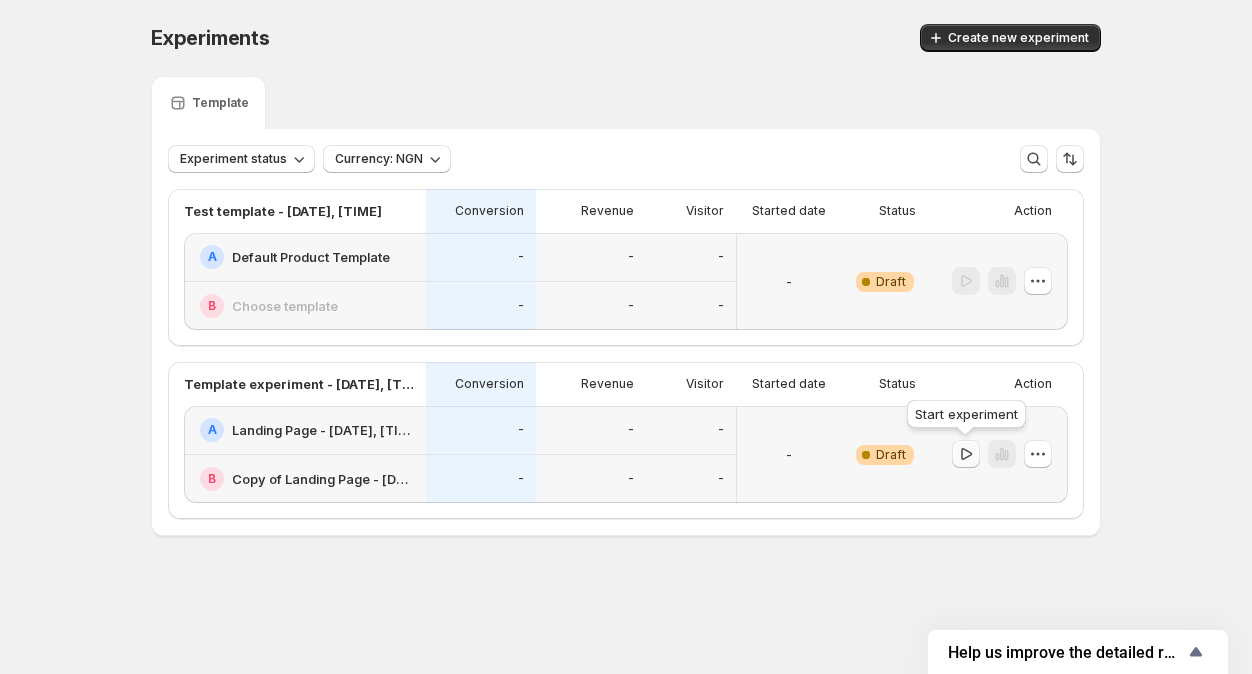 click 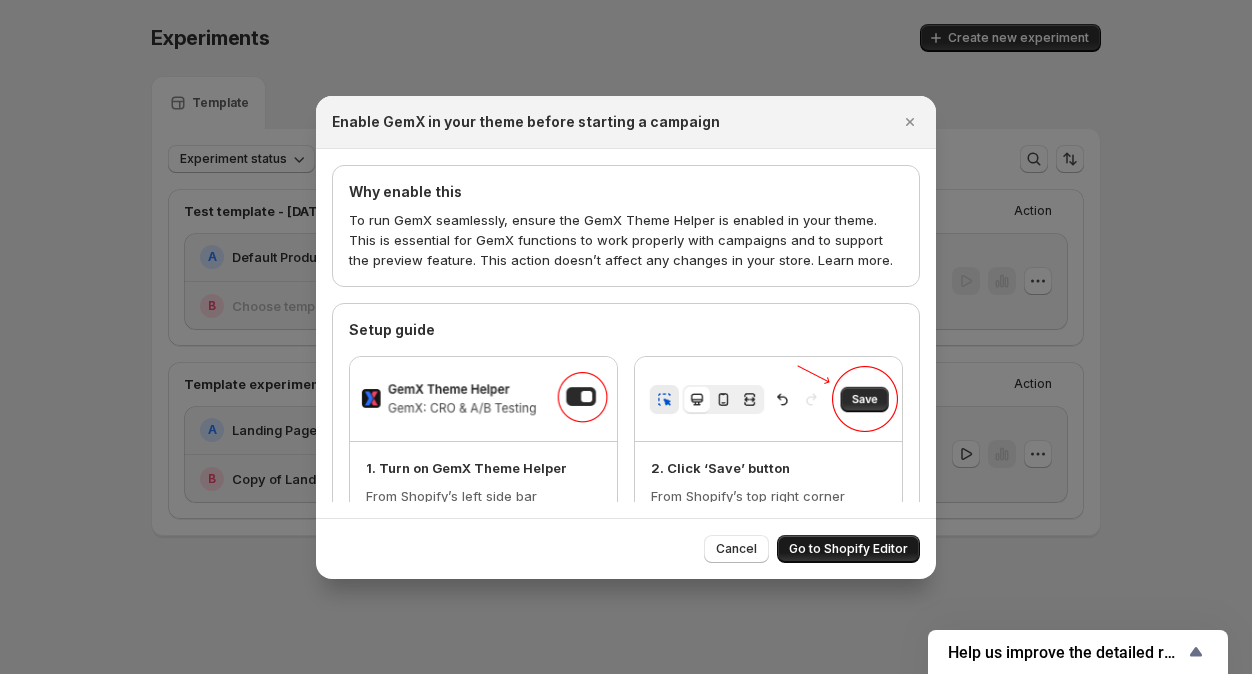 click on "Go to Shopify Editor" at bounding box center (848, 549) 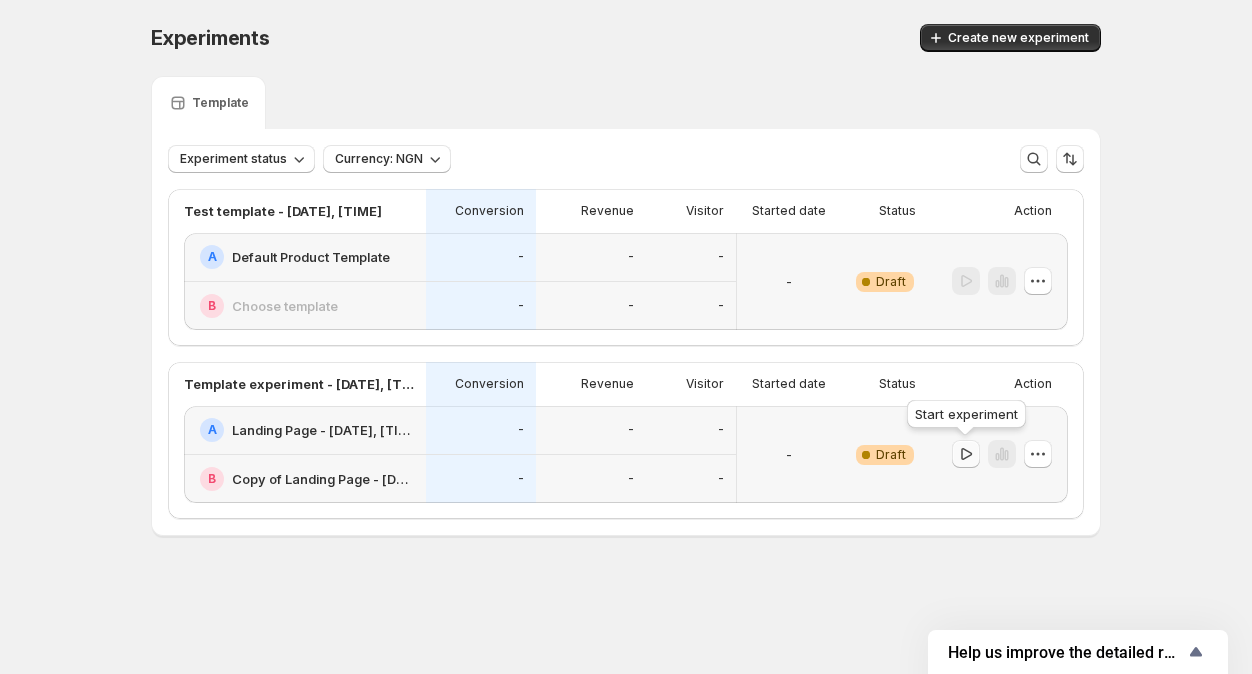 click 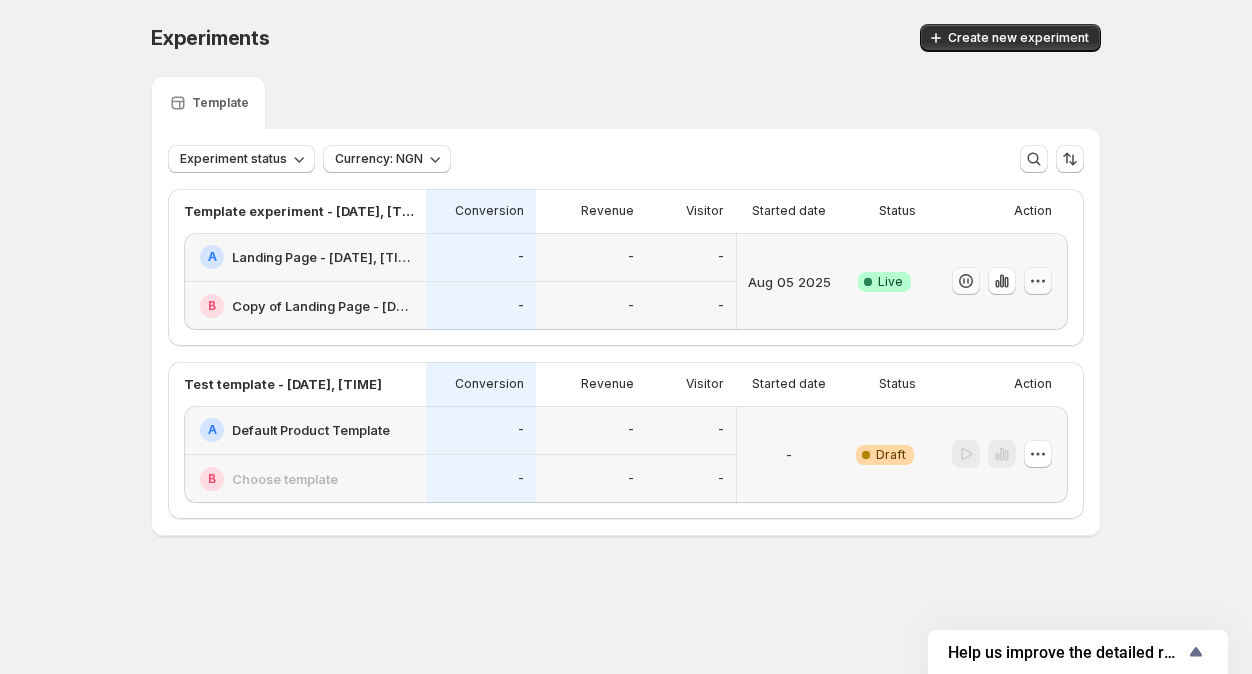 click 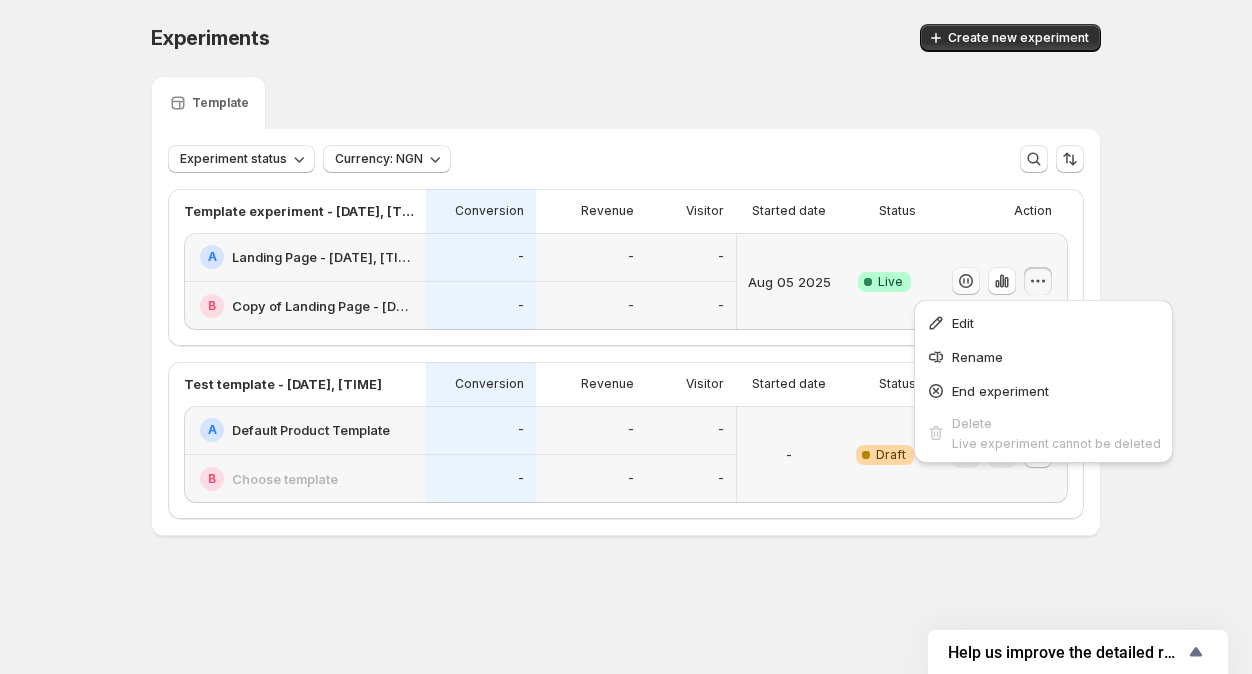 click on "Edit Rename End experiment Delete Live experiment cannot be deleted" at bounding box center [1043, 387] 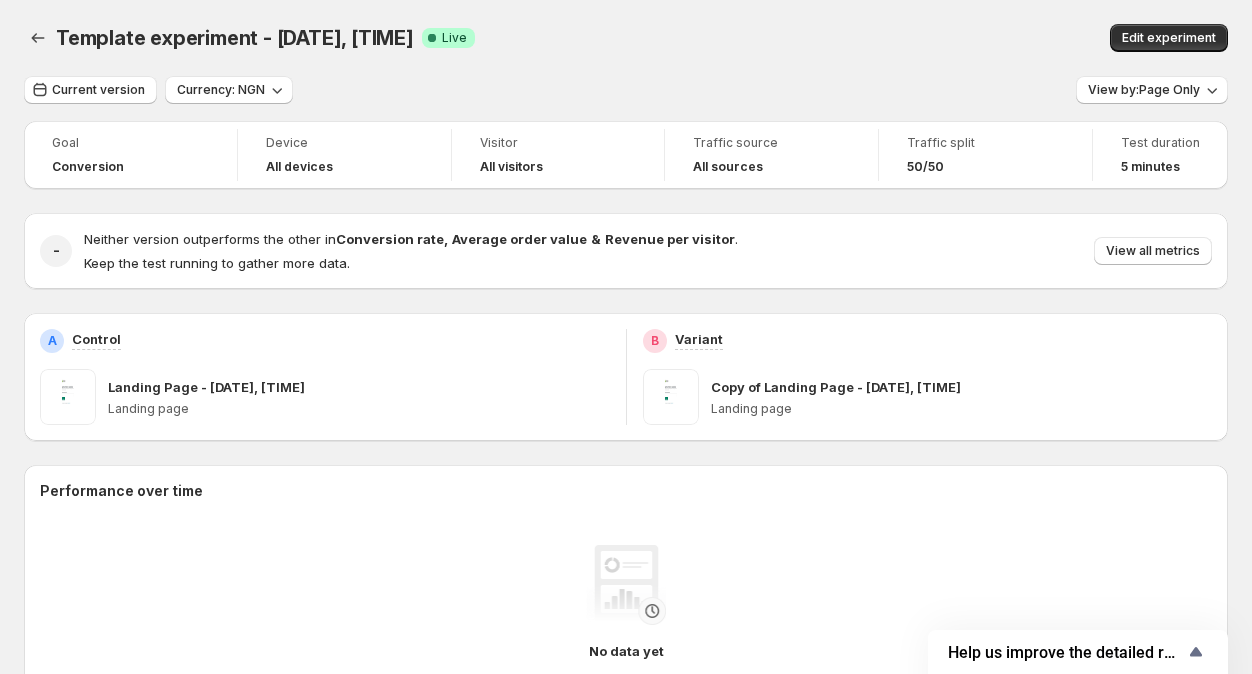 click on "Goal Conversion Device All devices Visitor All visitors Traffic source All sources Traffic split 50/50 Test duration 5 minutes - Neither version outperforms the other in  Conversion rate ,   Average order value   &   Revenue per visitor . Keep the test running to gather more data. View all metrics A Control Landing Page - Jun 18, 19:33:29 Landing page B Variant Copy of Landing Page - Jun 18, 19:33:29 Landing page Performance over time No data yet Data needs time to gather Unknown No data yet Data needs time to gather Unknown No data yet Data needs time to gather Unknown No data yet Data needs time to gather Device No data yet Data needs time to gather Channel No data yet Data needs time to gather" at bounding box center (626, 720) 